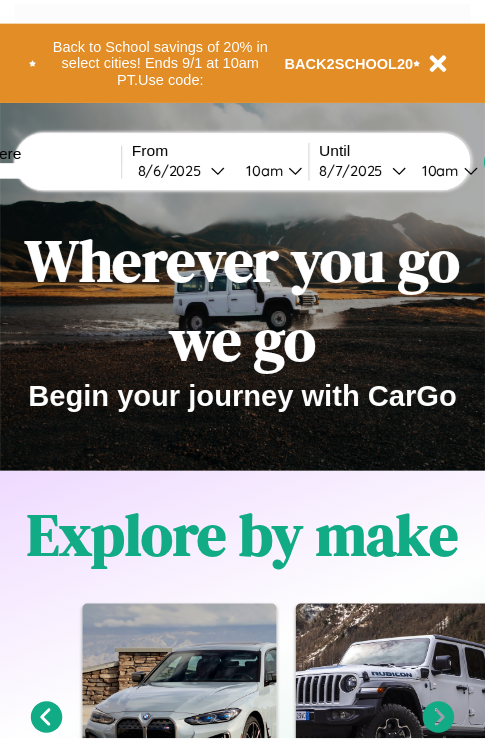 scroll, scrollTop: 0, scrollLeft: 0, axis: both 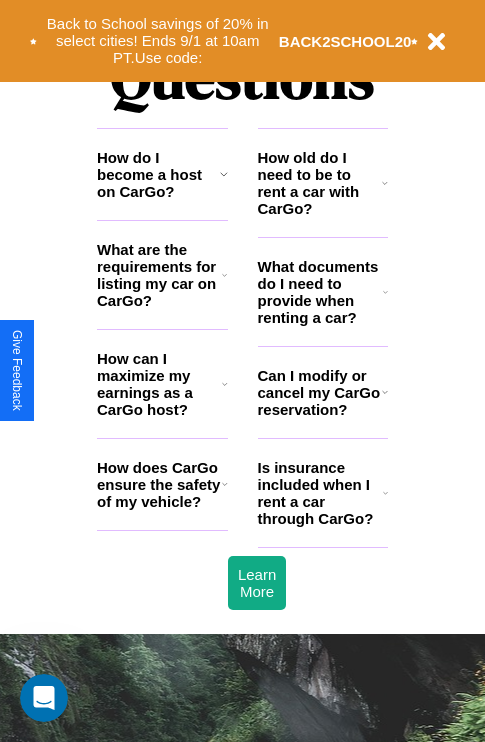 click 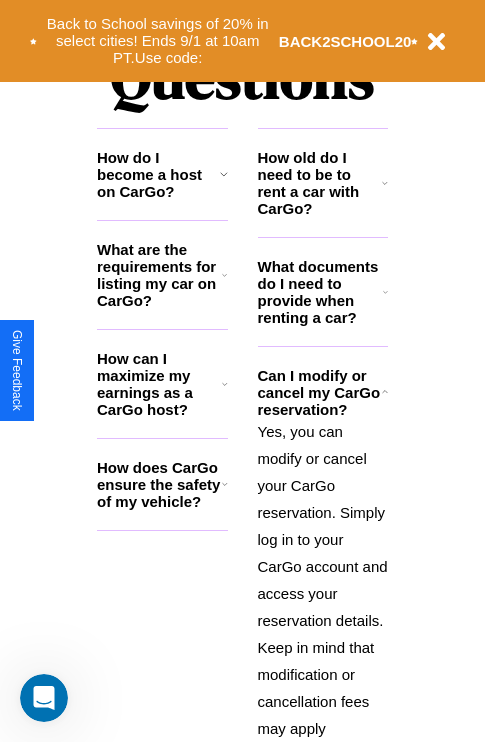 click 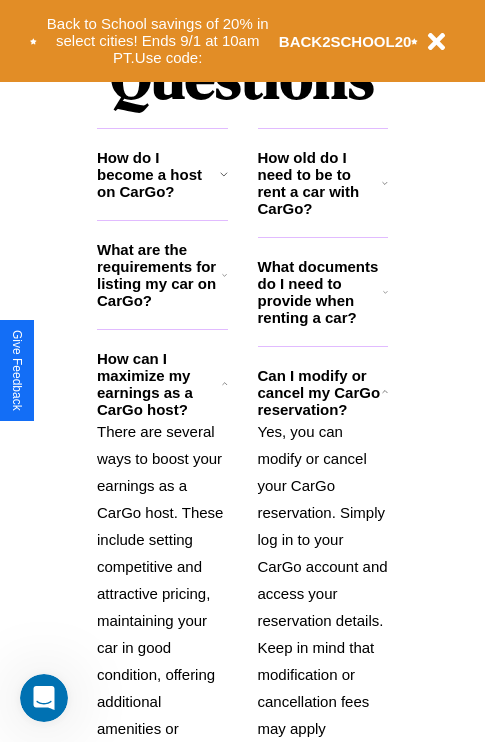 click on "What are the requirements for listing my car on CarGo?" at bounding box center [159, 275] 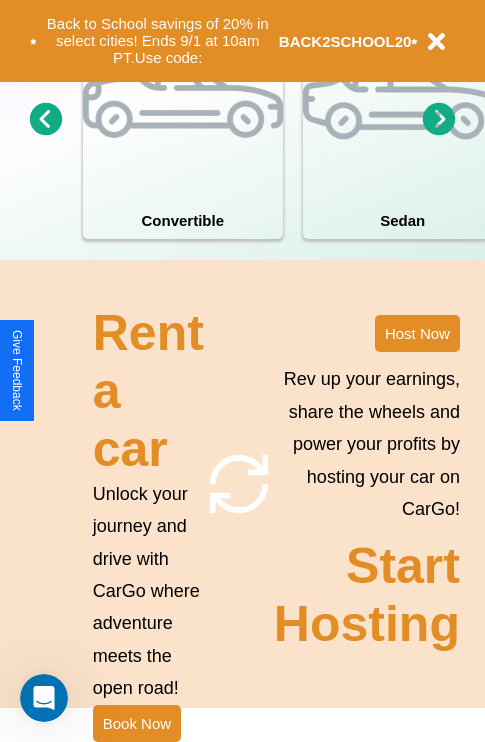 scroll, scrollTop: 1558, scrollLeft: 0, axis: vertical 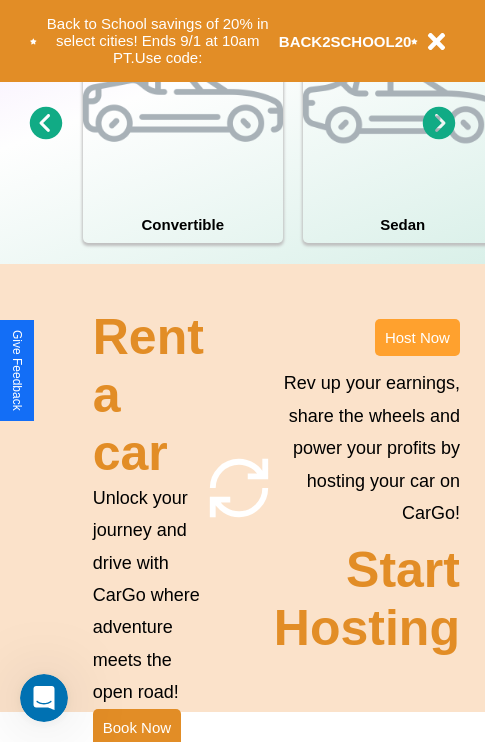 click on "Host Now" at bounding box center [417, 337] 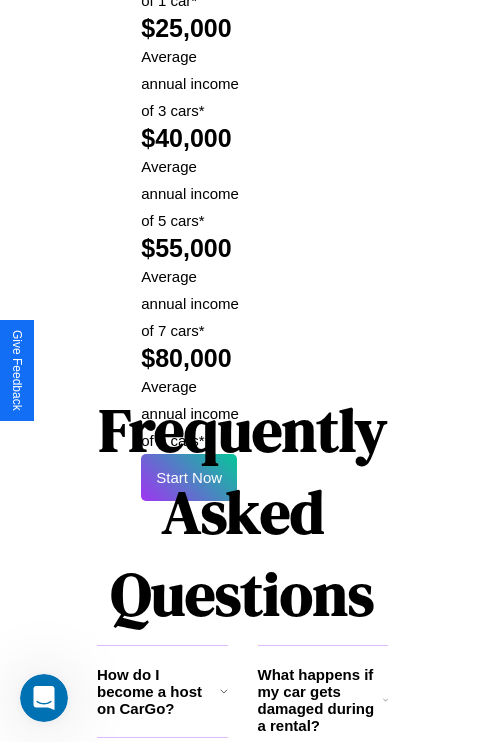 scroll, scrollTop: 3255, scrollLeft: 0, axis: vertical 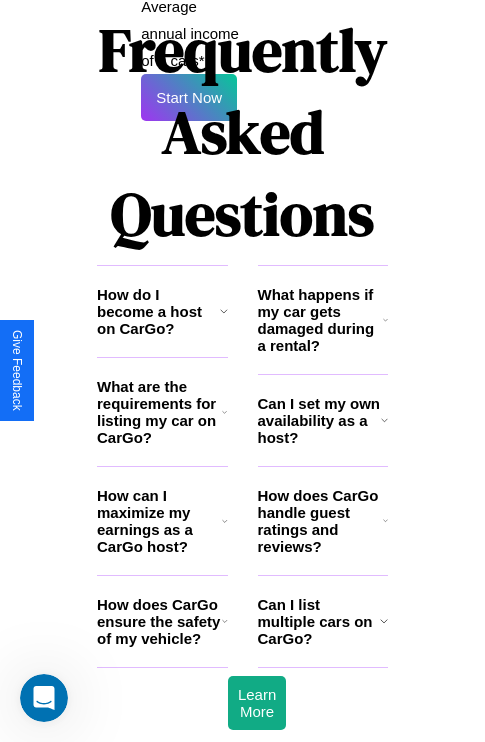 click on "What happens if my car gets damaged during a rental?" at bounding box center [320, 320] 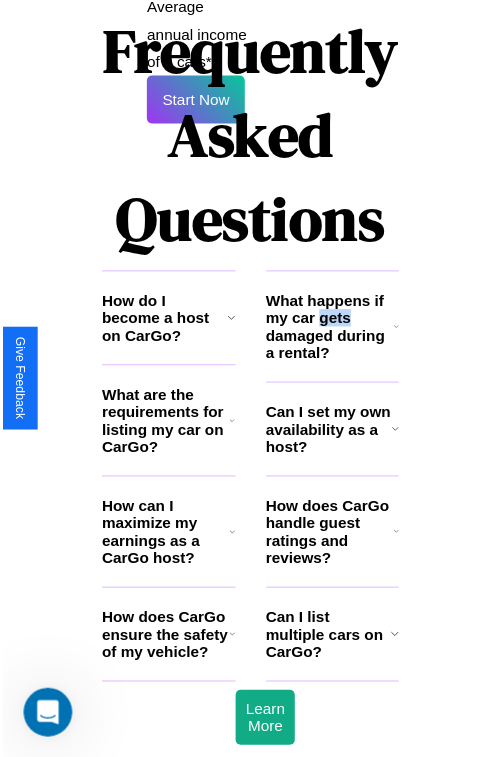 scroll, scrollTop: 35, scrollLeft: 0, axis: vertical 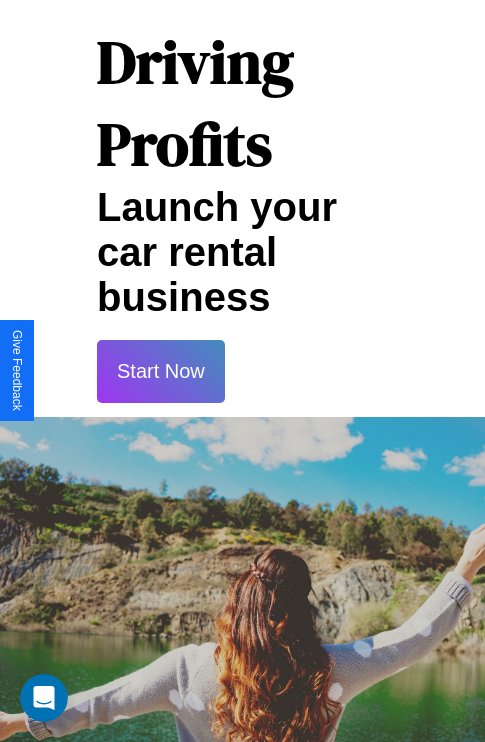 click on "Start Now" at bounding box center (161, 371) 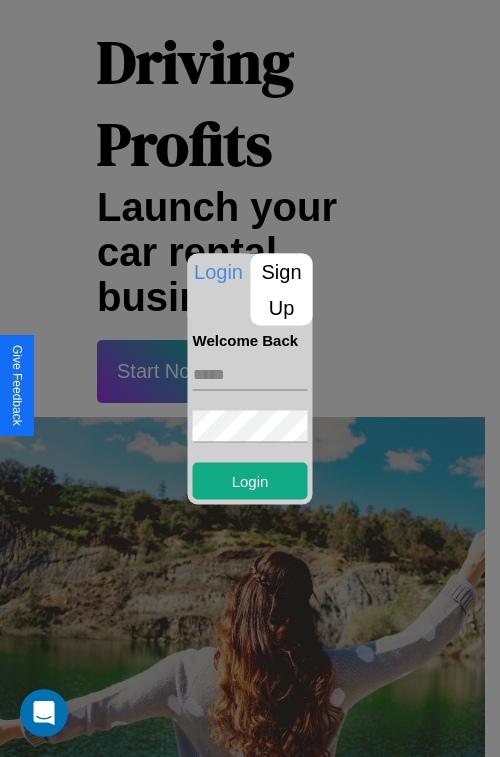 click at bounding box center (250, 374) 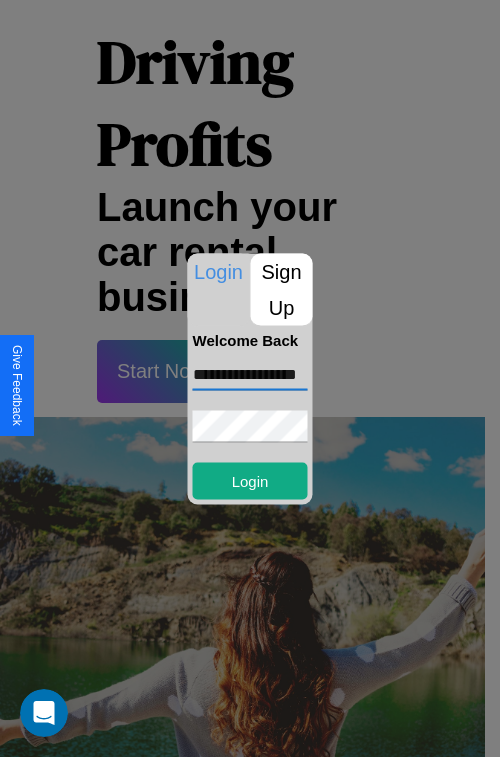 scroll, scrollTop: 0, scrollLeft: 36, axis: horizontal 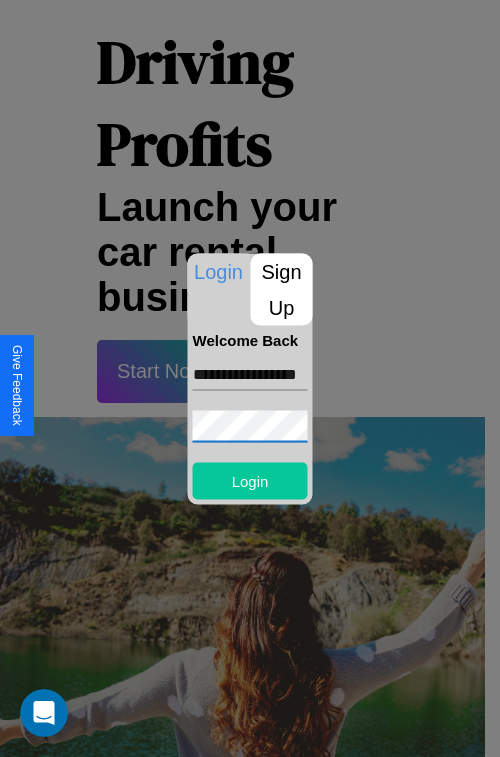 click on "Login" at bounding box center [250, 480] 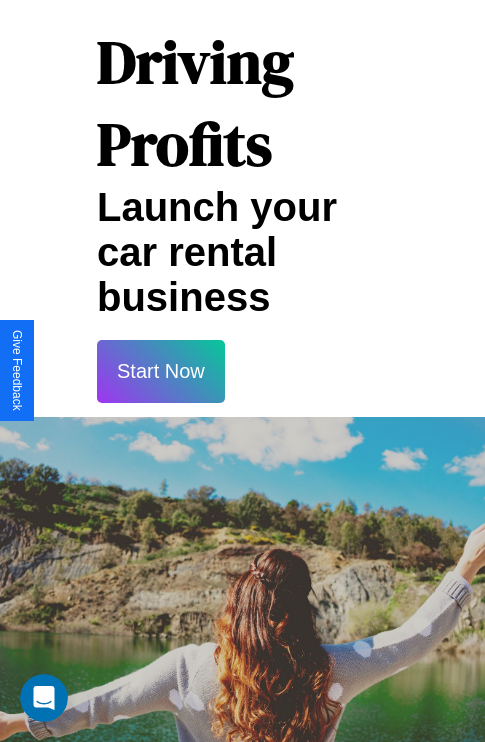 scroll, scrollTop: 37, scrollLeft: 0, axis: vertical 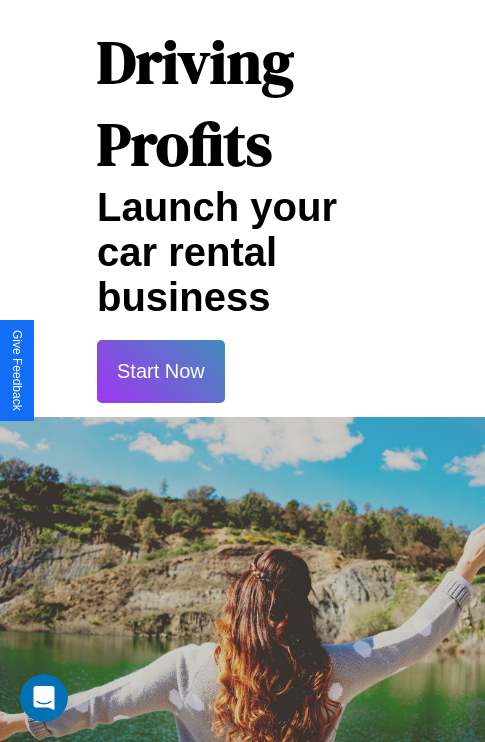 click on "Start Now" at bounding box center (161, 371) 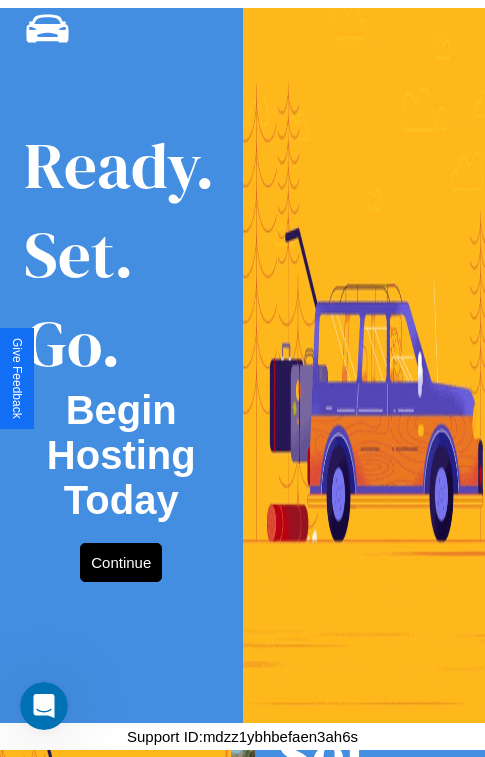 scroll, scrollTop: 0, scrollLeft: 0, axis: both 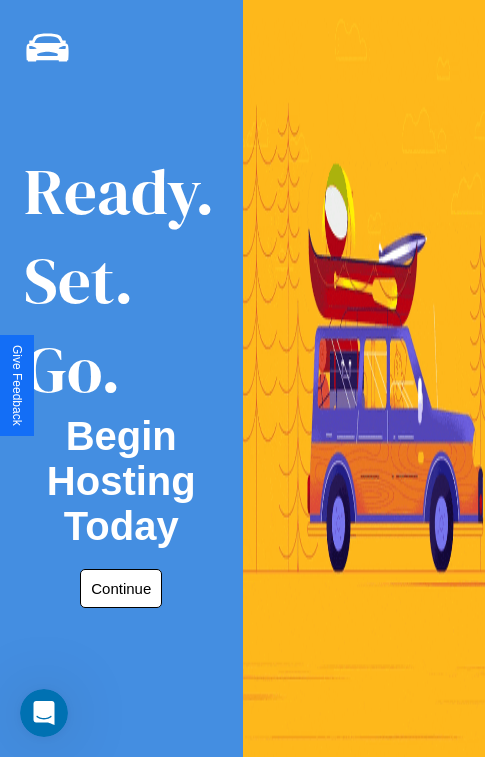 click on "Continue" at bounding box center (121, 588) 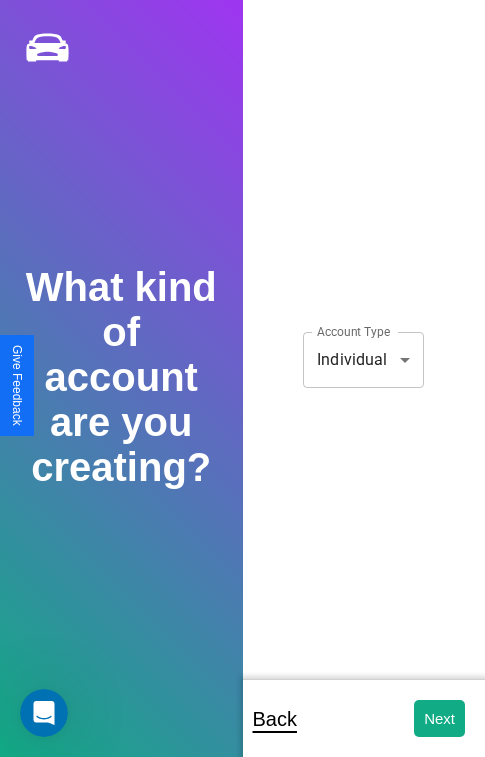 click on "**********" at bounding box center (242, 392) 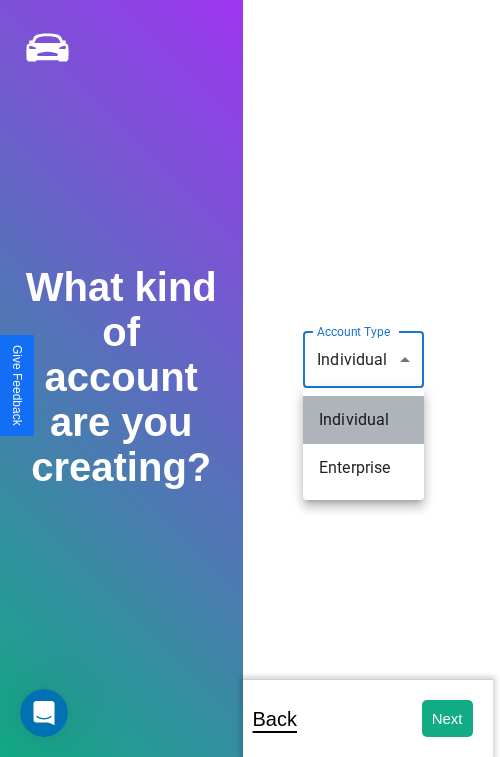 click on "Individual" at bounding box center [363, 420] 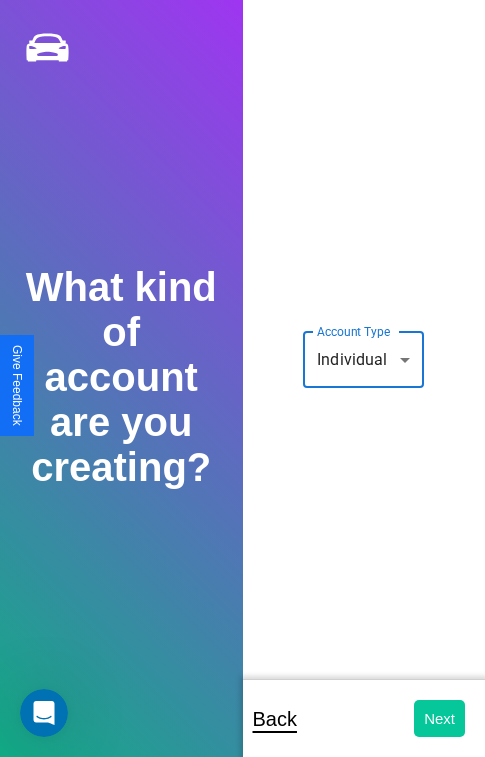 click on "Next" at bounding box center (439, 718) 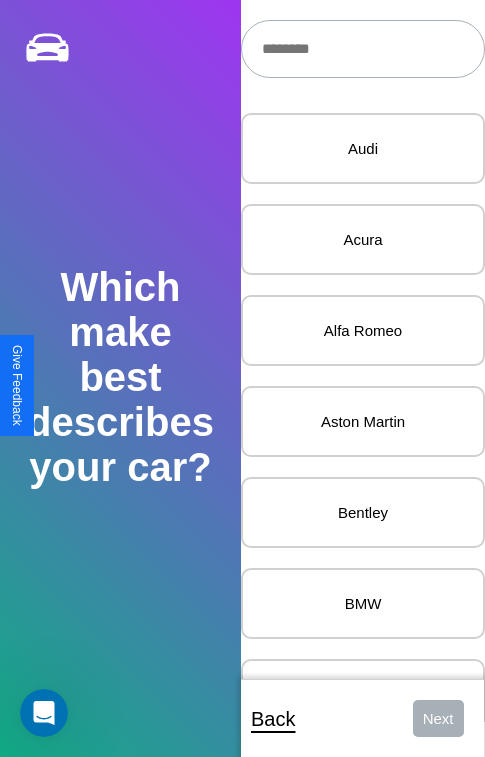 scroll, scrollTop: 27, scrollLeft: 0, axis: vertical 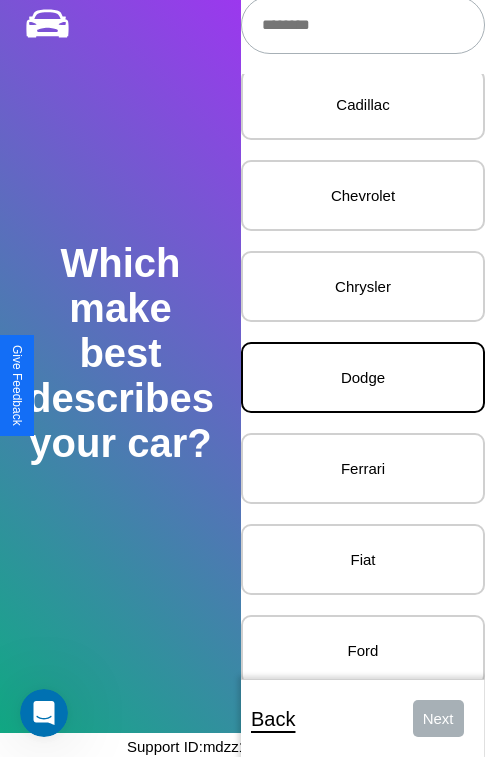 click on "Dodge" at bounding box center [363, 377] 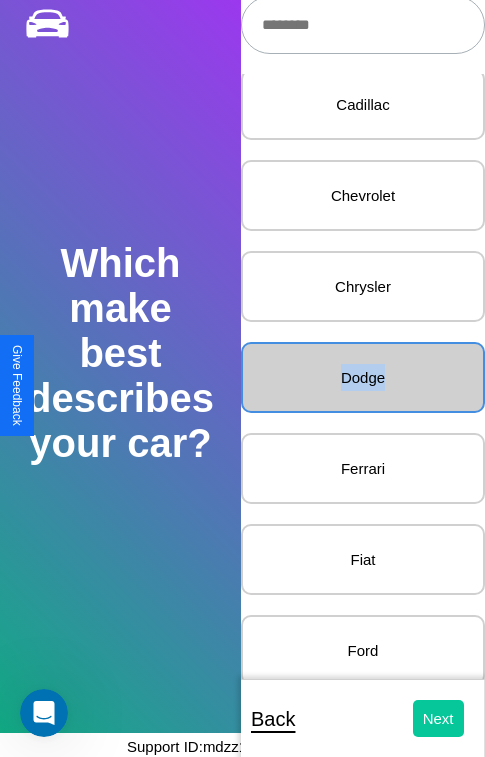 click on "Next" at bounding box center (438, 718) 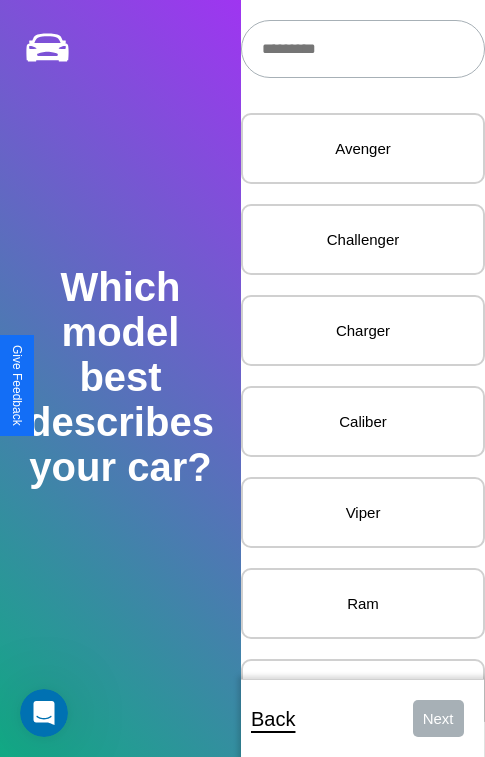 scroll, scrollTop: 27, scrollLeft: 0, axis: vertical 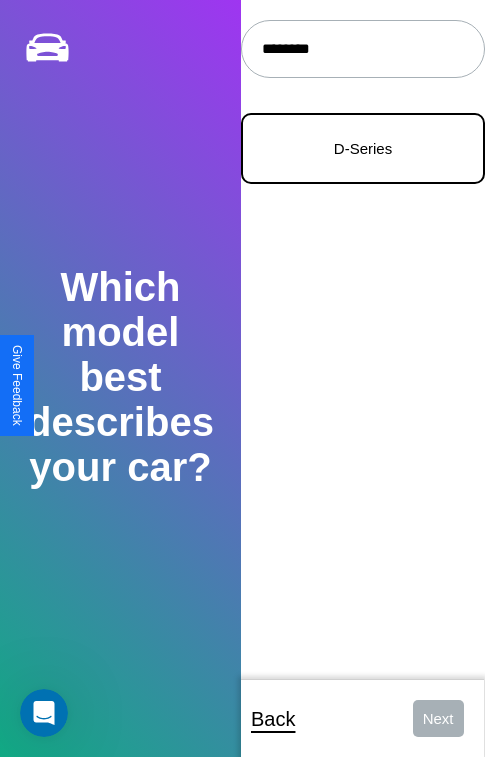 type on "********" 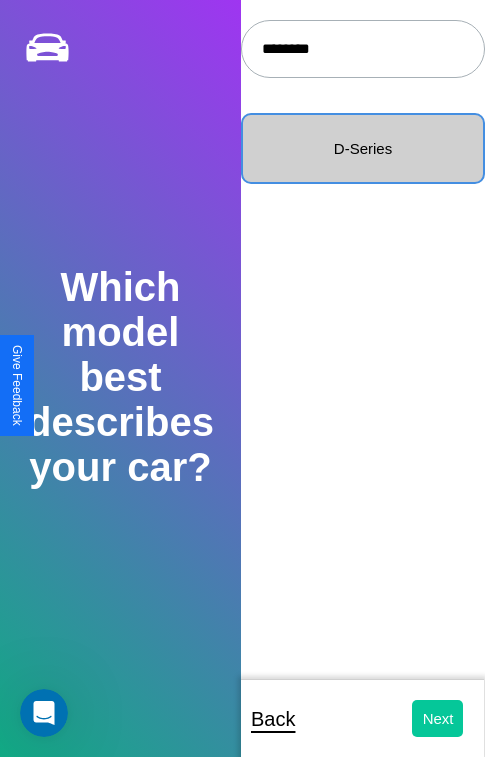 click on "Next" at bounding box center [438, 718] 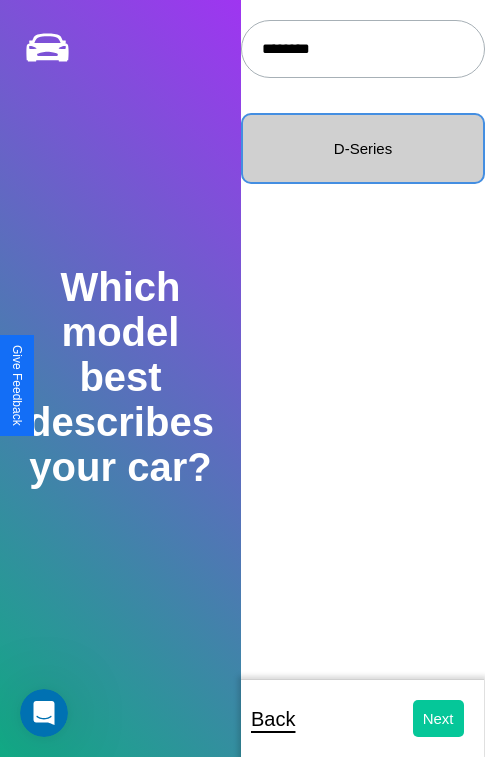 select on "*****" 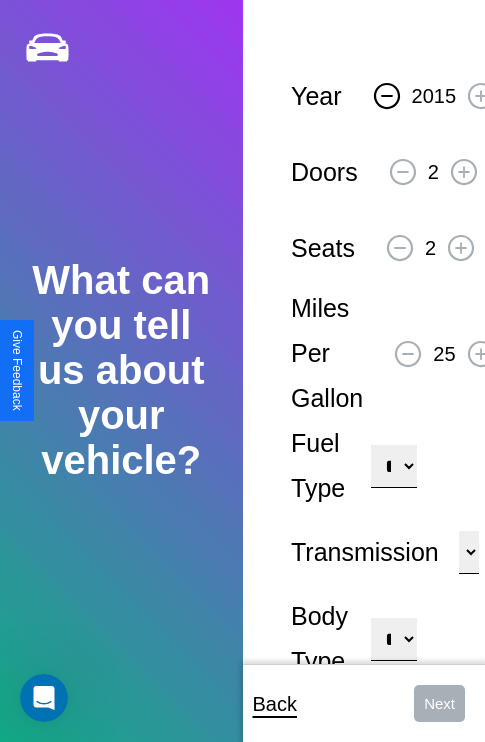 click 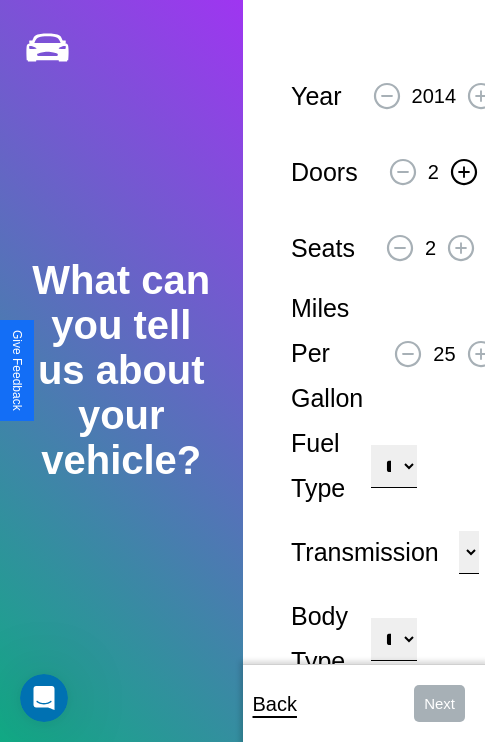 click 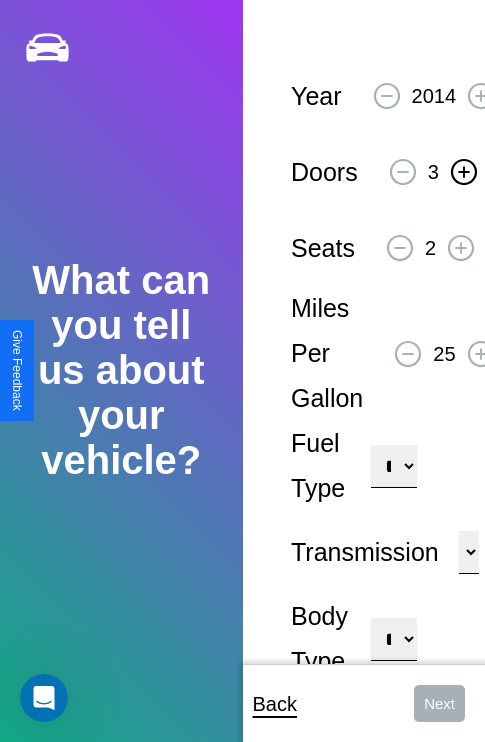 click 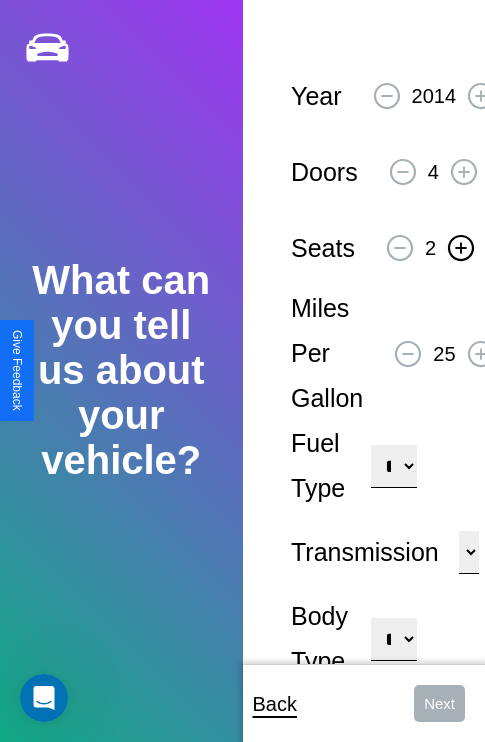 click 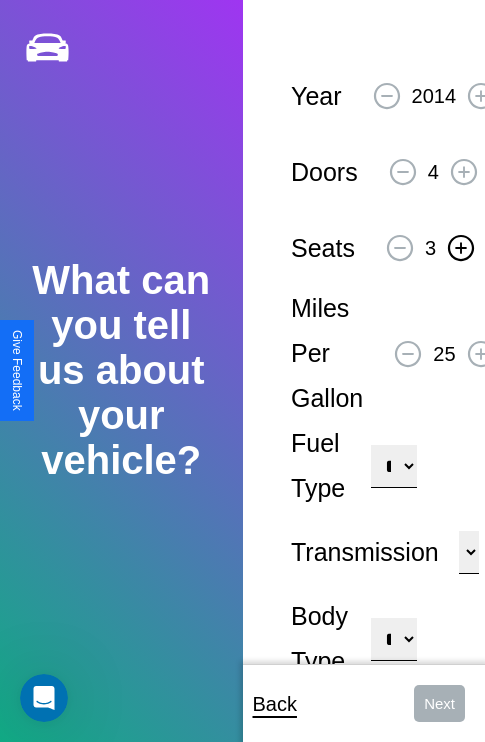 click 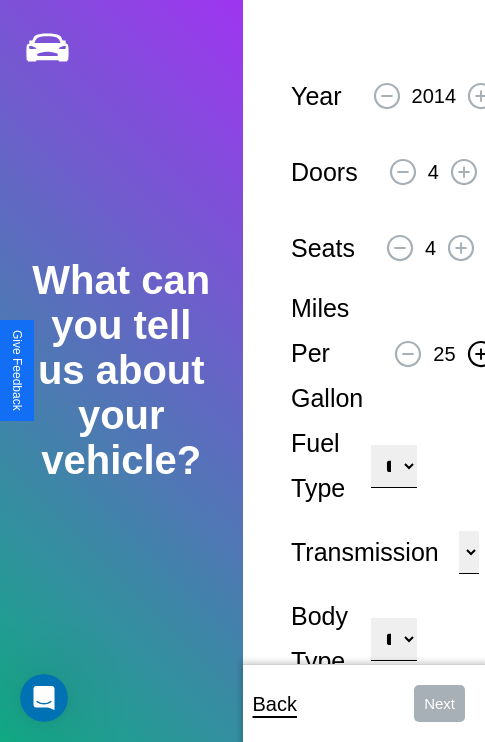 click 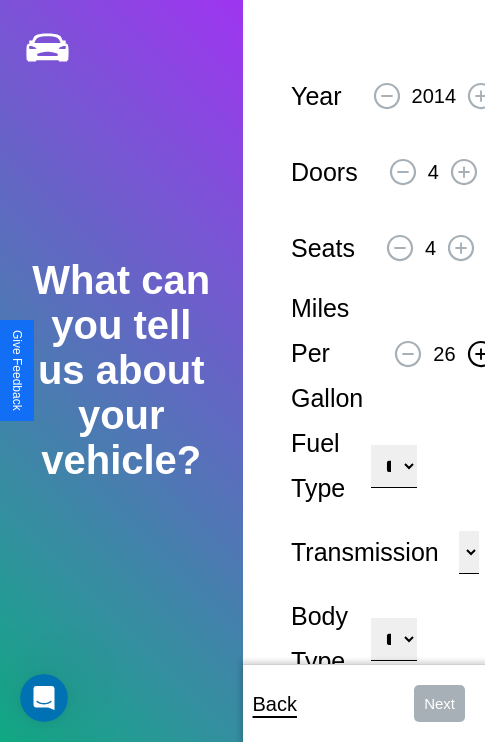 click 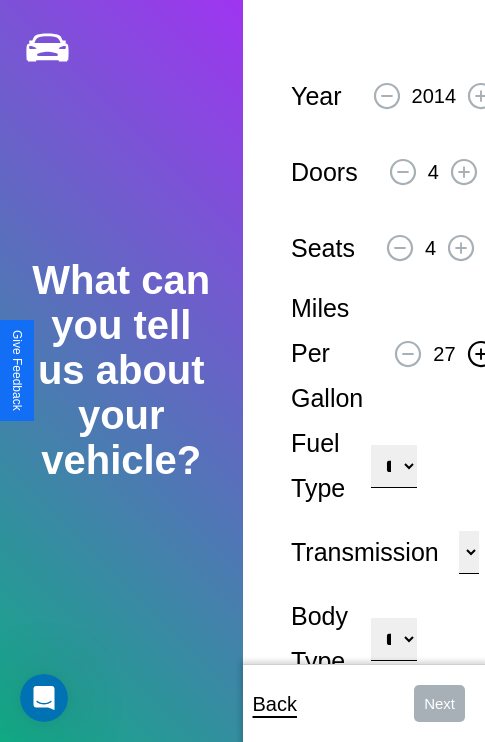 click 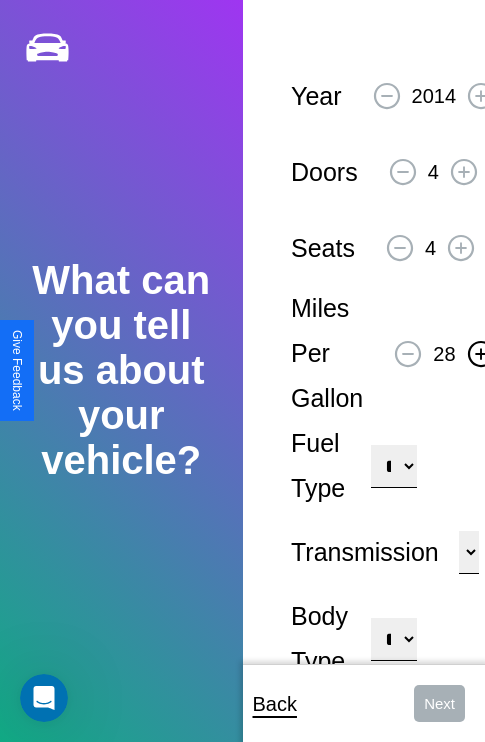 click 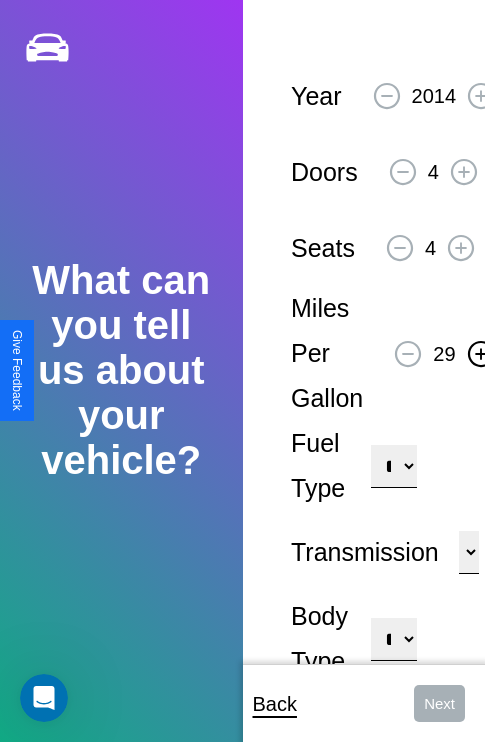click 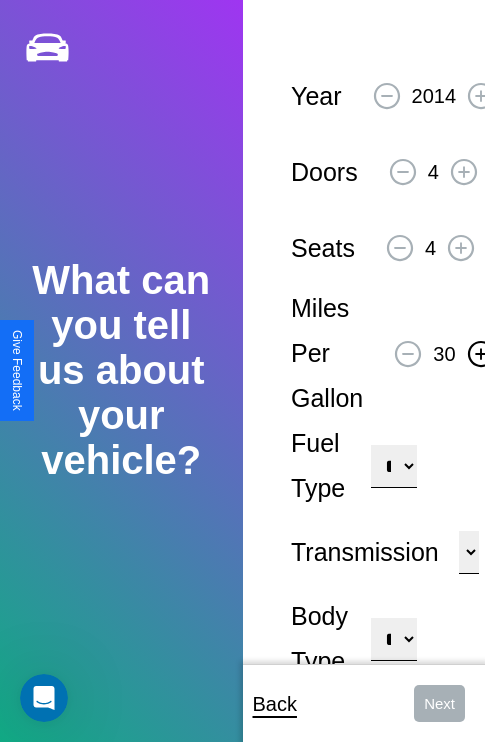click 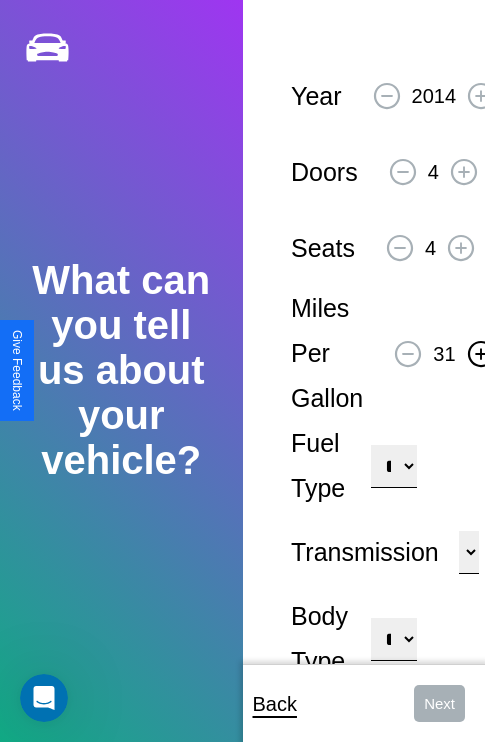 click 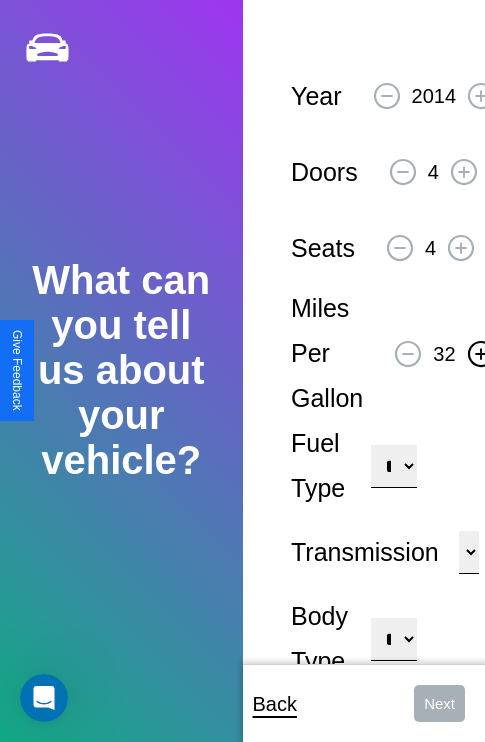 click 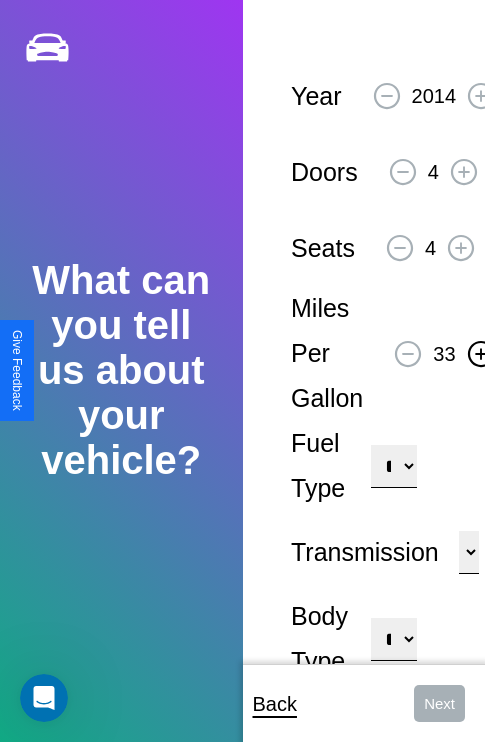 click on "**********" at bounding box center [393, 466] 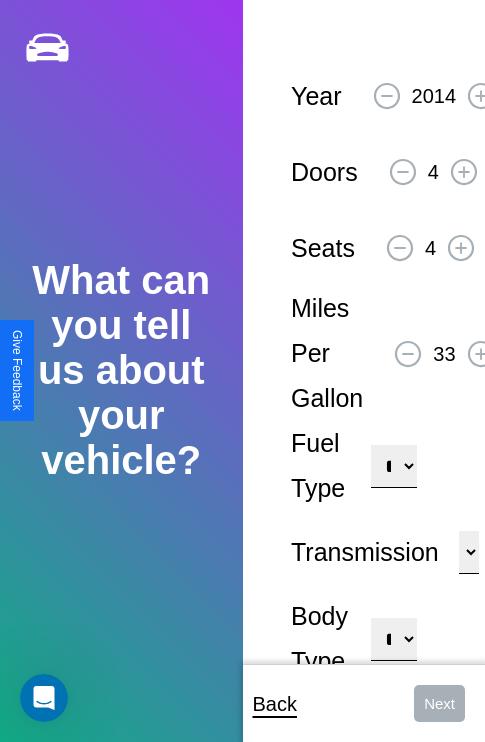 select on "***" 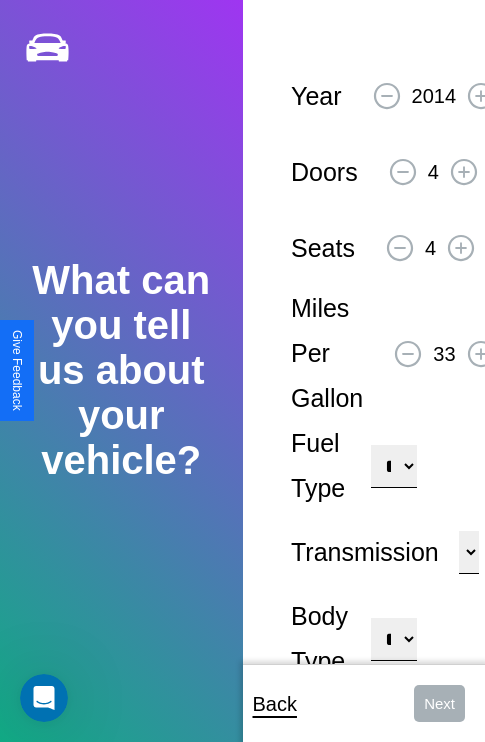 click on "****** ********* ******" at bounding box center [469, 552] 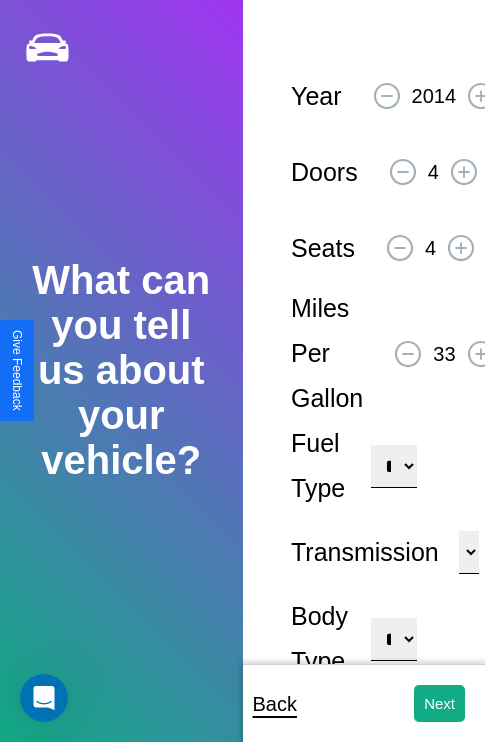click on "**********" at bounding box center (393, 639) 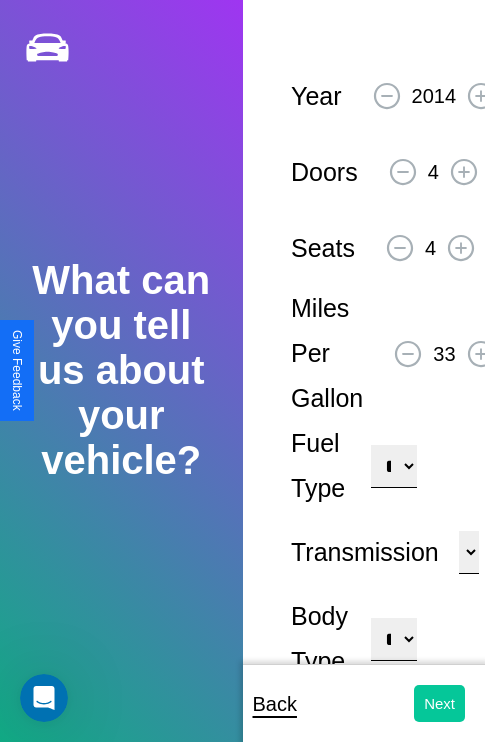 click on "Next" at bounding box center (439, 703) 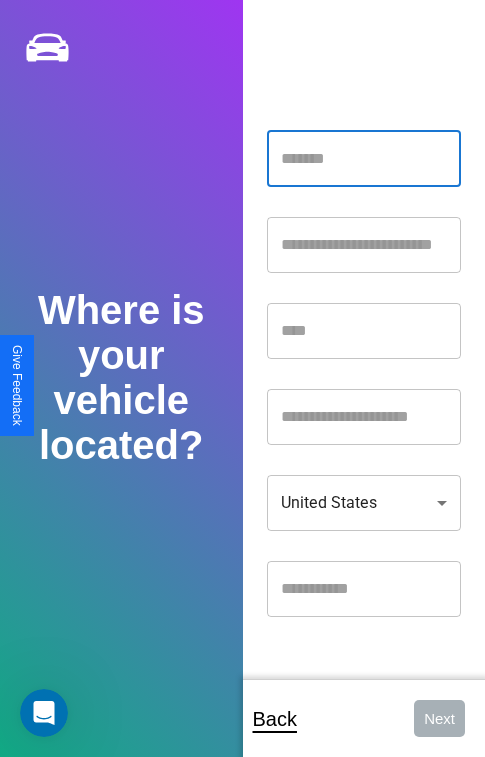 click at bounding box center [364, 159] 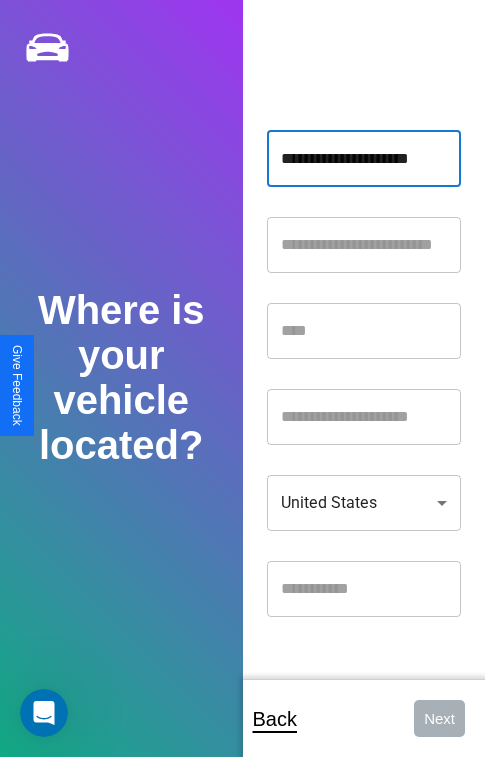 scroll, scrollTop: 0, scrollLeft: 1, axis: horizontal 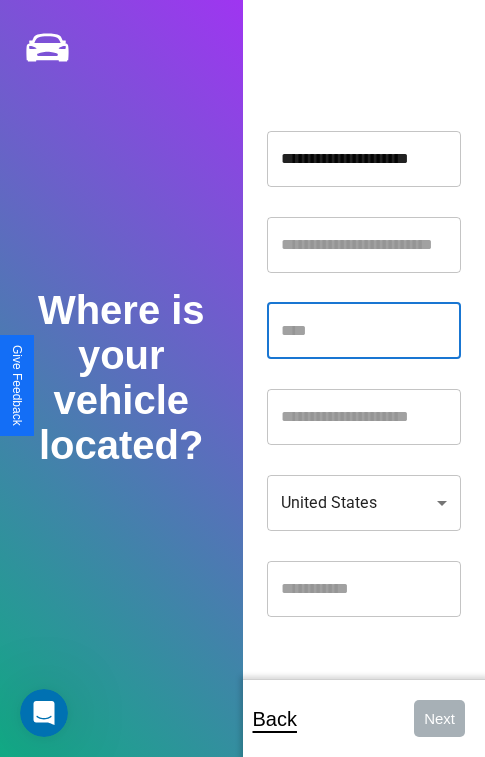 click at bounding box center [364, 331] 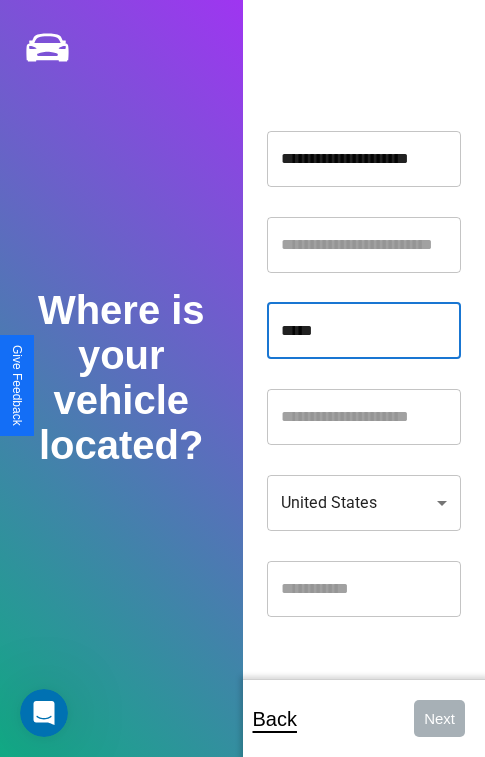 type on "*****" 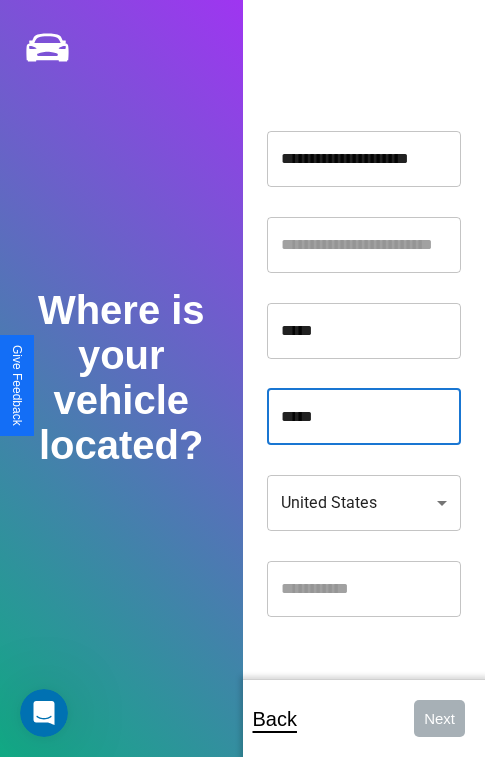 type on "*****" 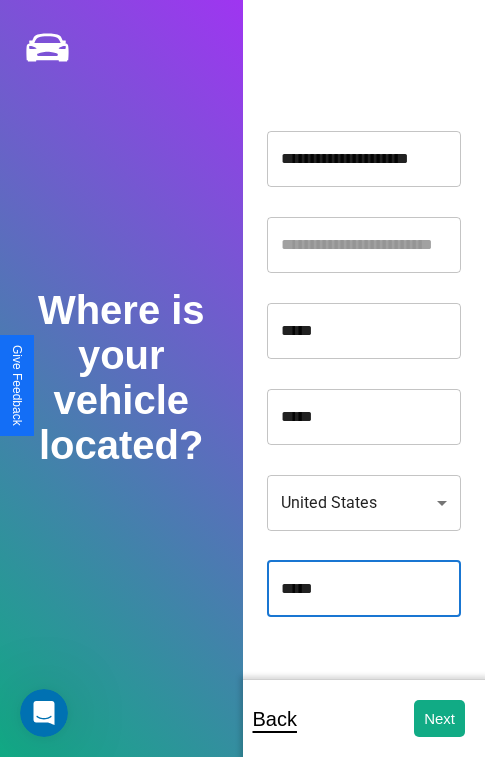 type on "*****" 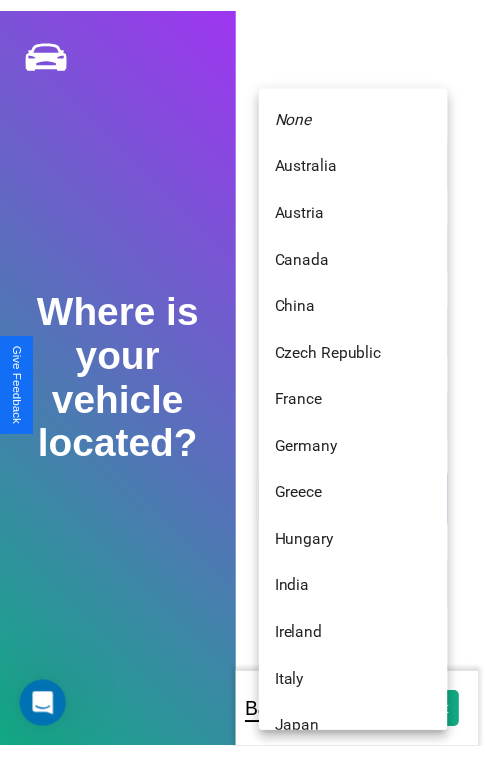 scroll, scrollTop: 459, scrollLeft: 0, axis: vertical 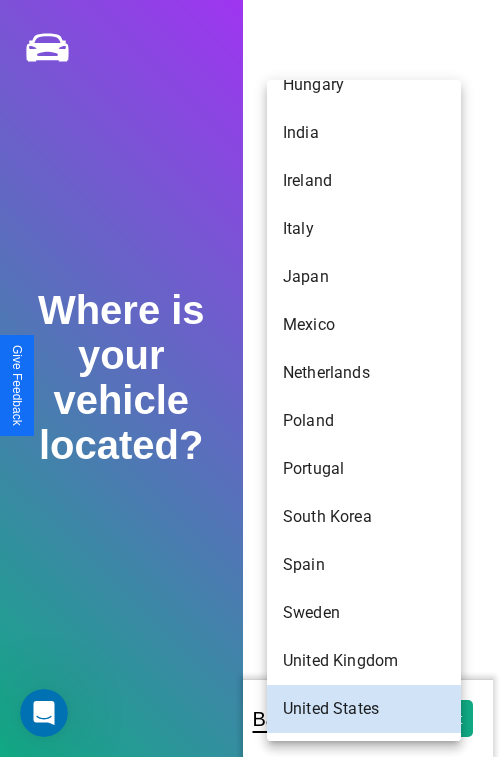 click on "India" at bounding box center [364, 133] 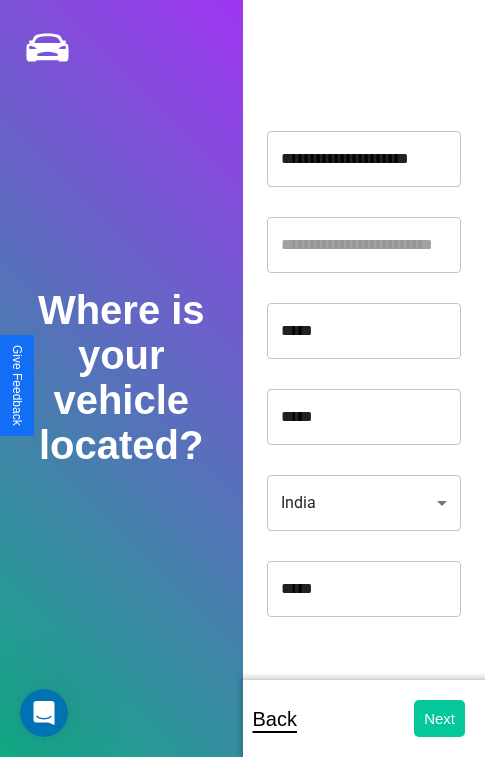 click on "Next" at bounding box center [439, 718] 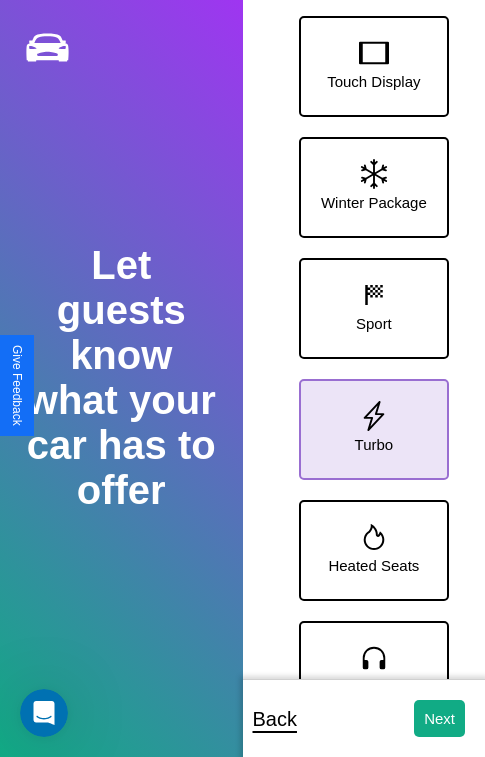 click 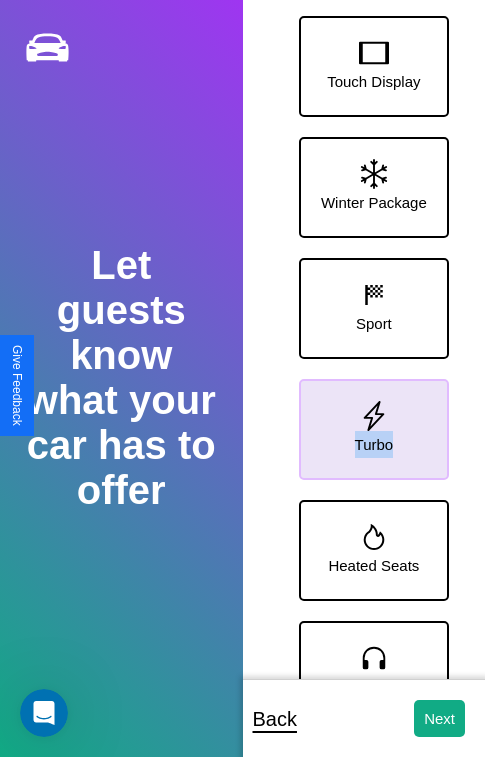 scroll, scrollTop: 249, scrollLeft: 0, axis: vertical 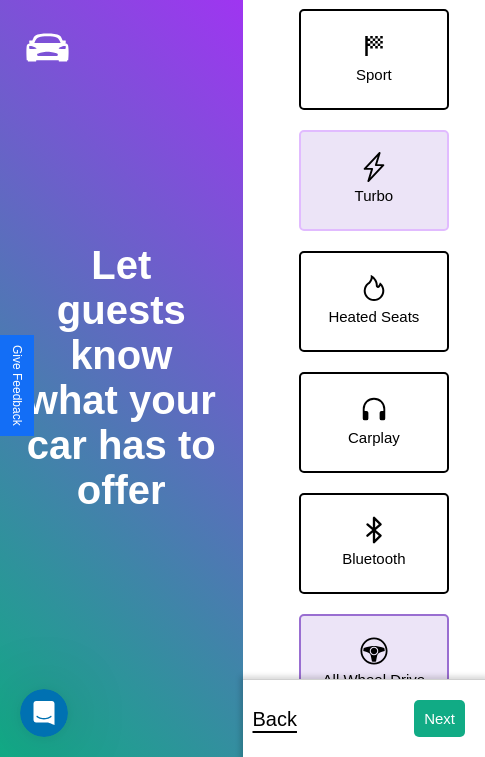 click 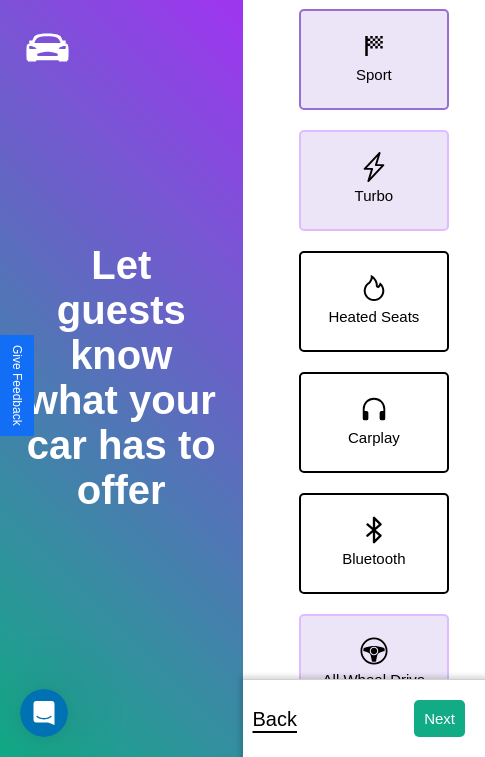 click 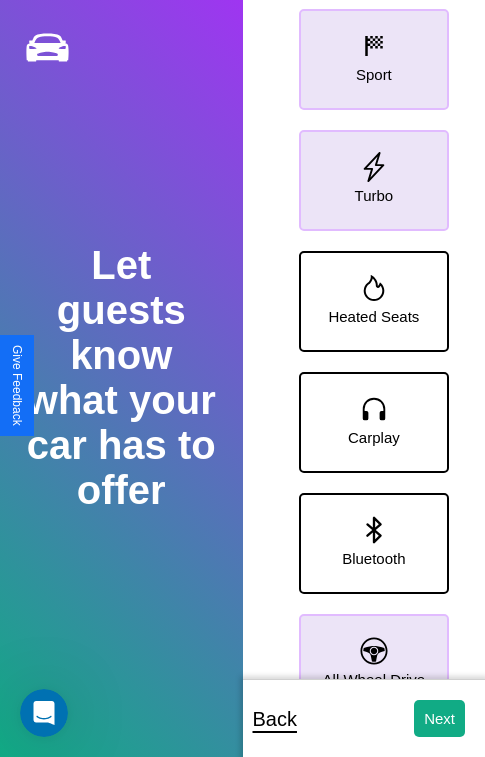 click 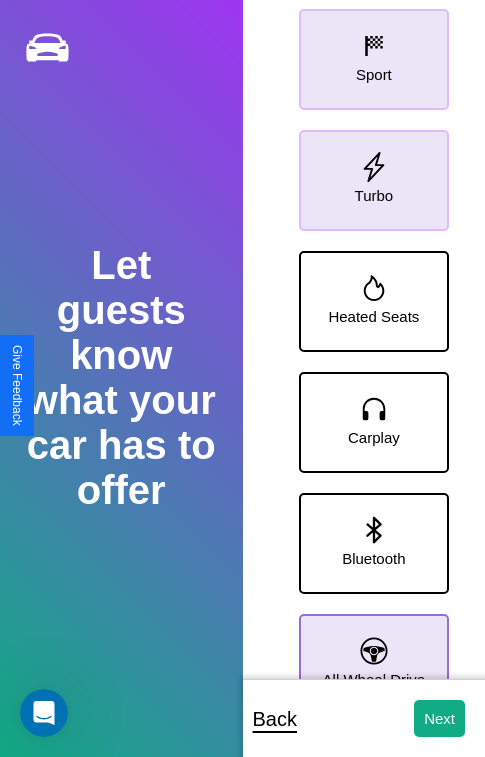 click 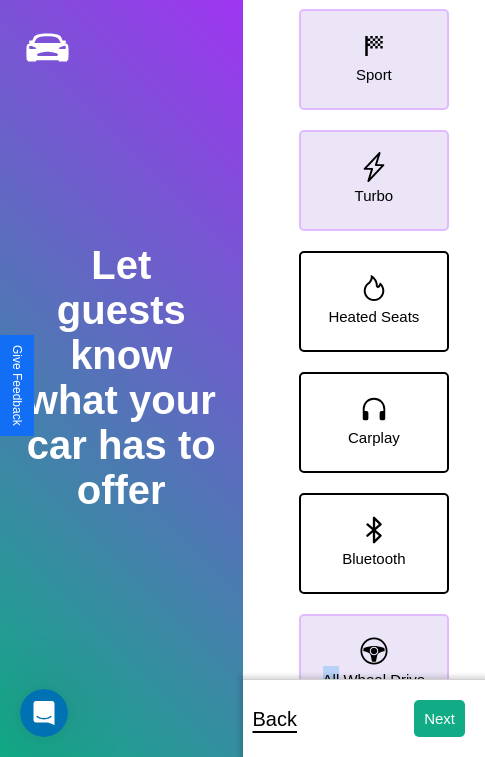scroll, scrollTop: 0, scrollLeft: 0, axis: both 